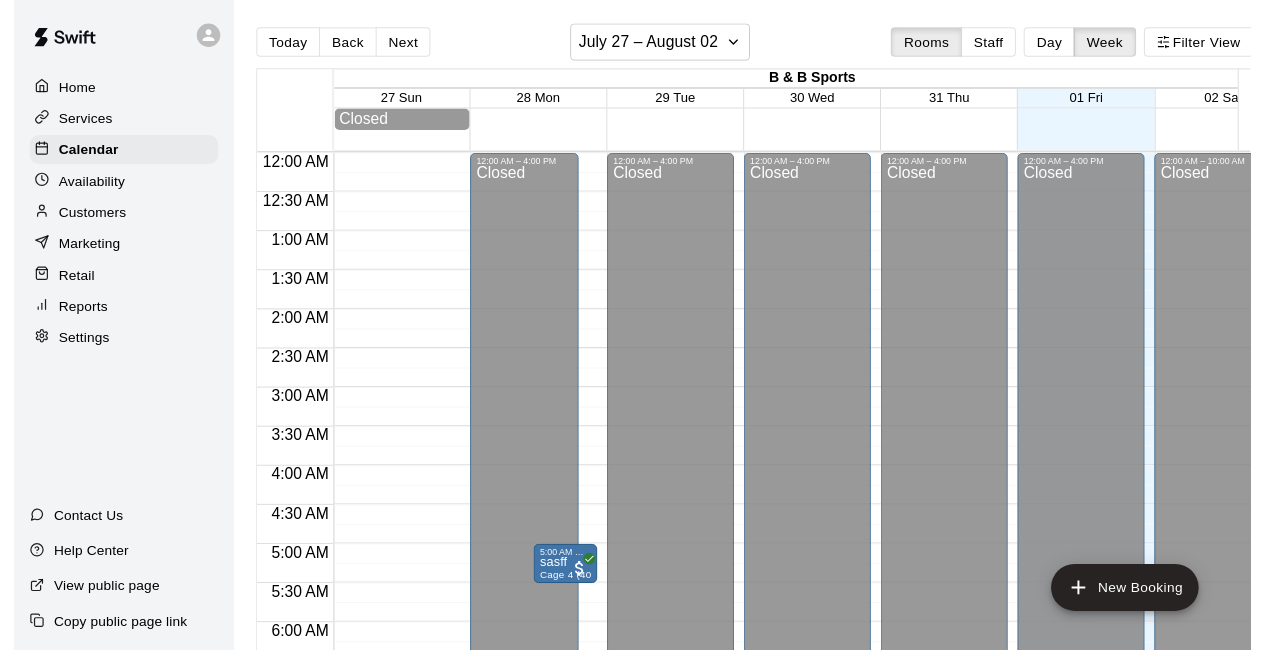 scroll, scrollTop: 0, scrollLeft: 0, axis: both 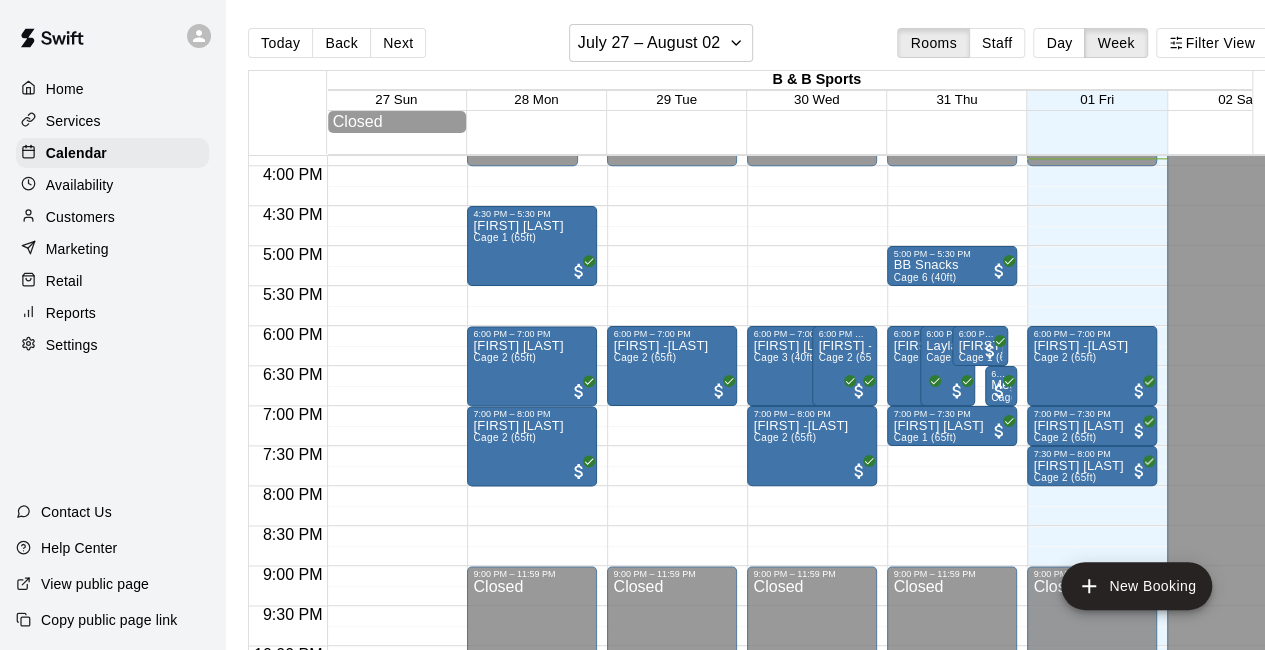 click on "Day" at bounding box center (1059, 43) 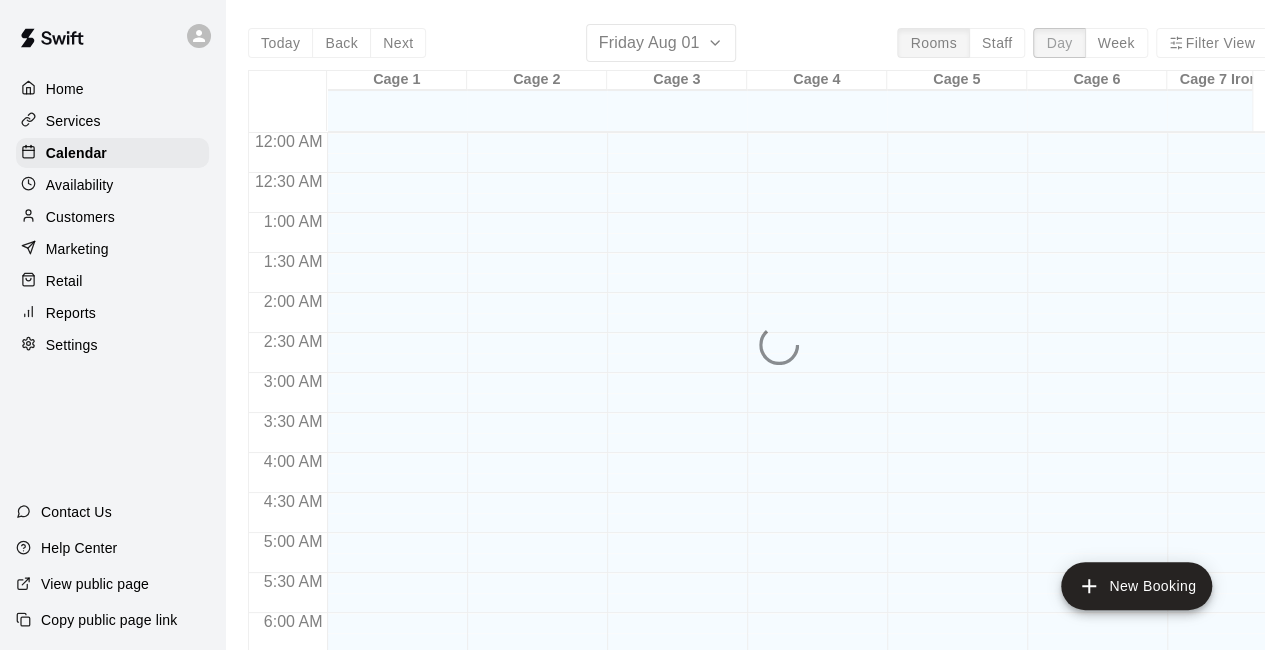 scroll, scrollTop: 1272, scrollLeft: 0, axis: vertical 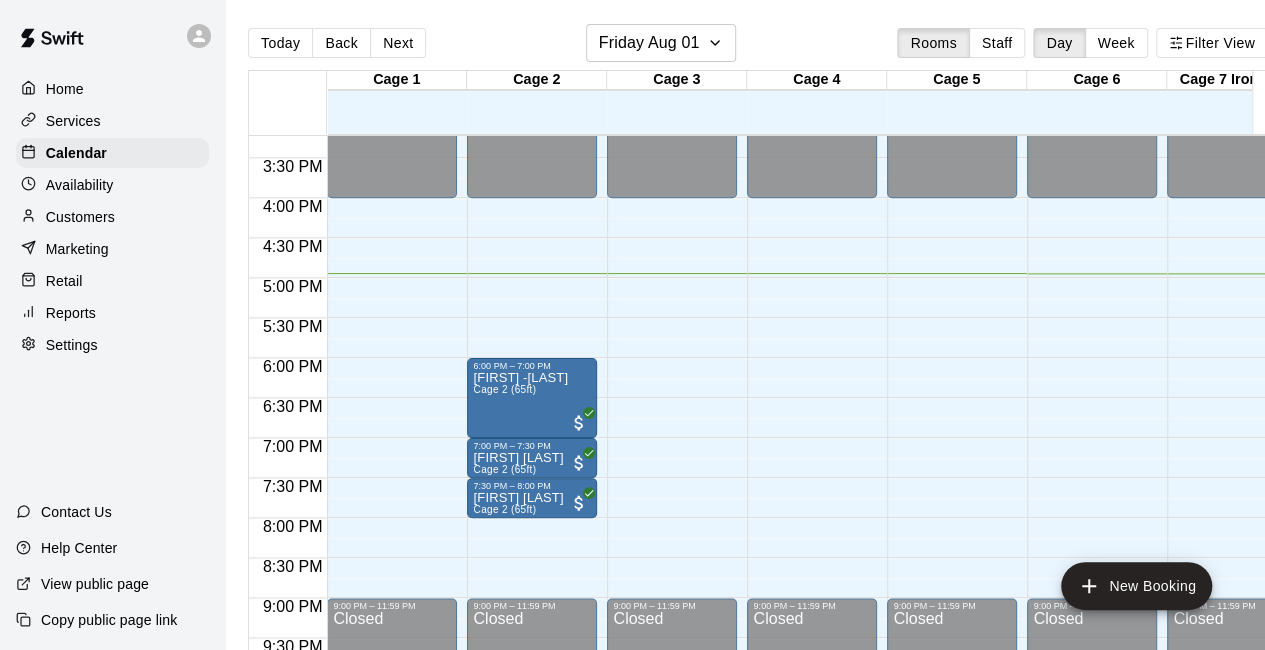 click on "Reports" at bounding box center [112, 313] 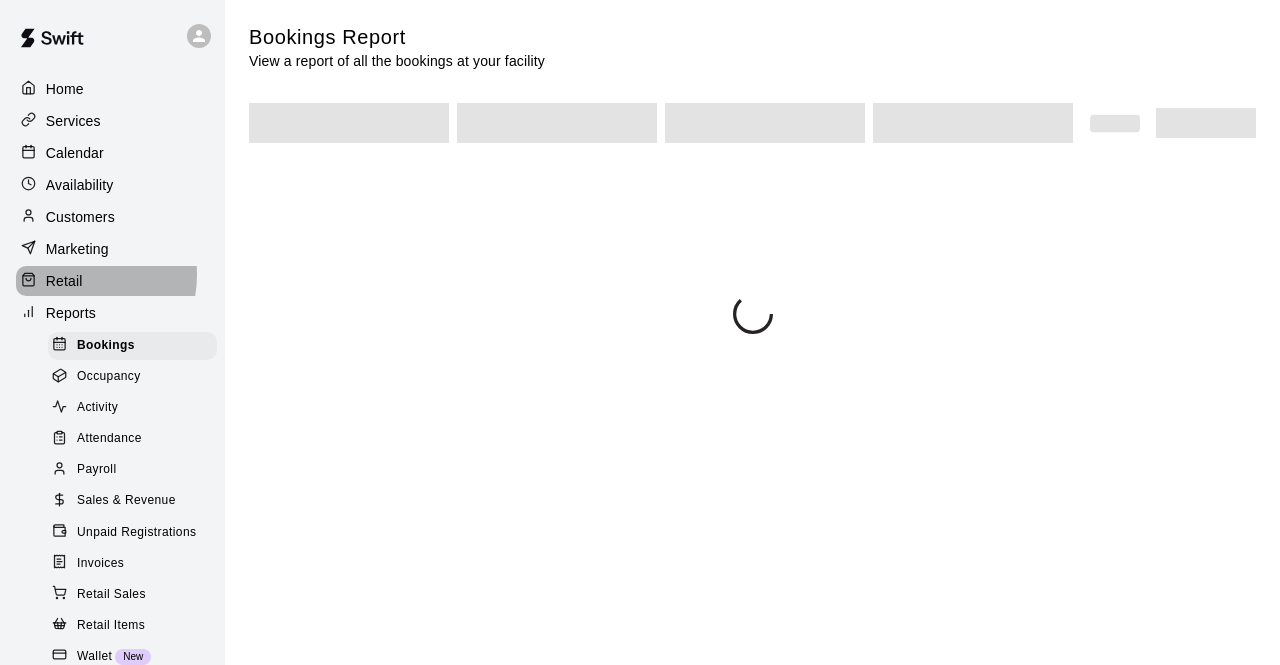click on "Retail" at bounding box center [64, 281] 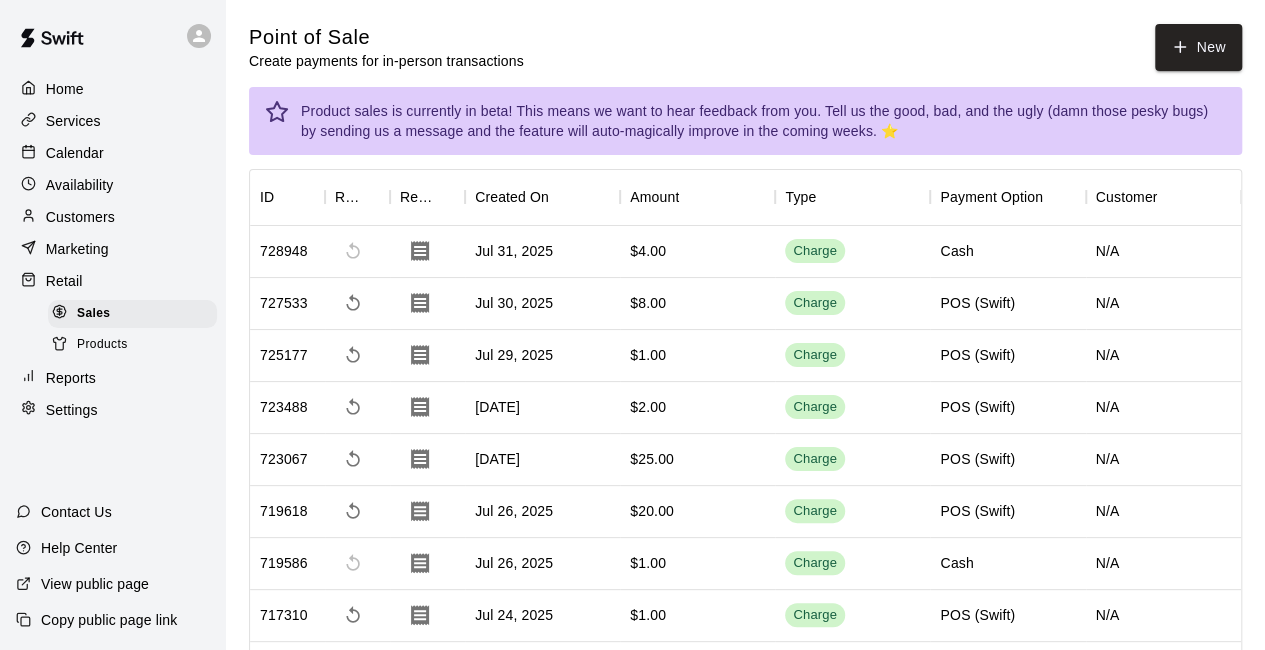 click on "New" at bounding box center [1198, 47] 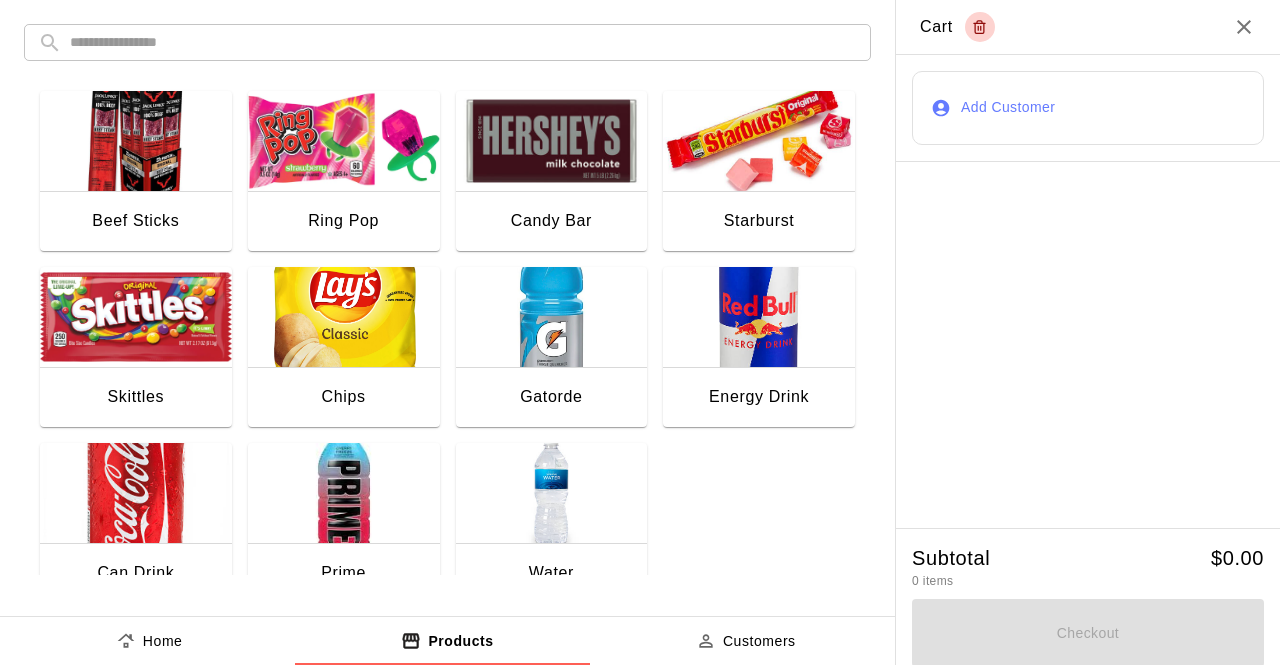 click at bounding box center [344, 317] 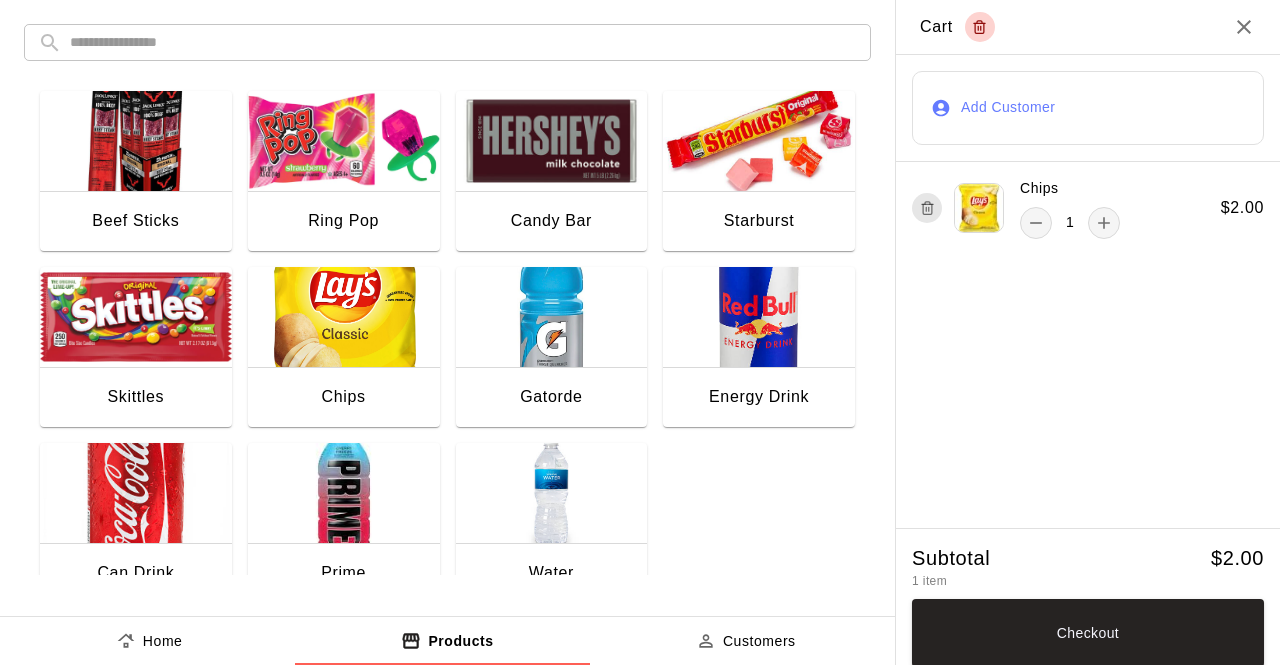 click at bounding box center (344, 317) 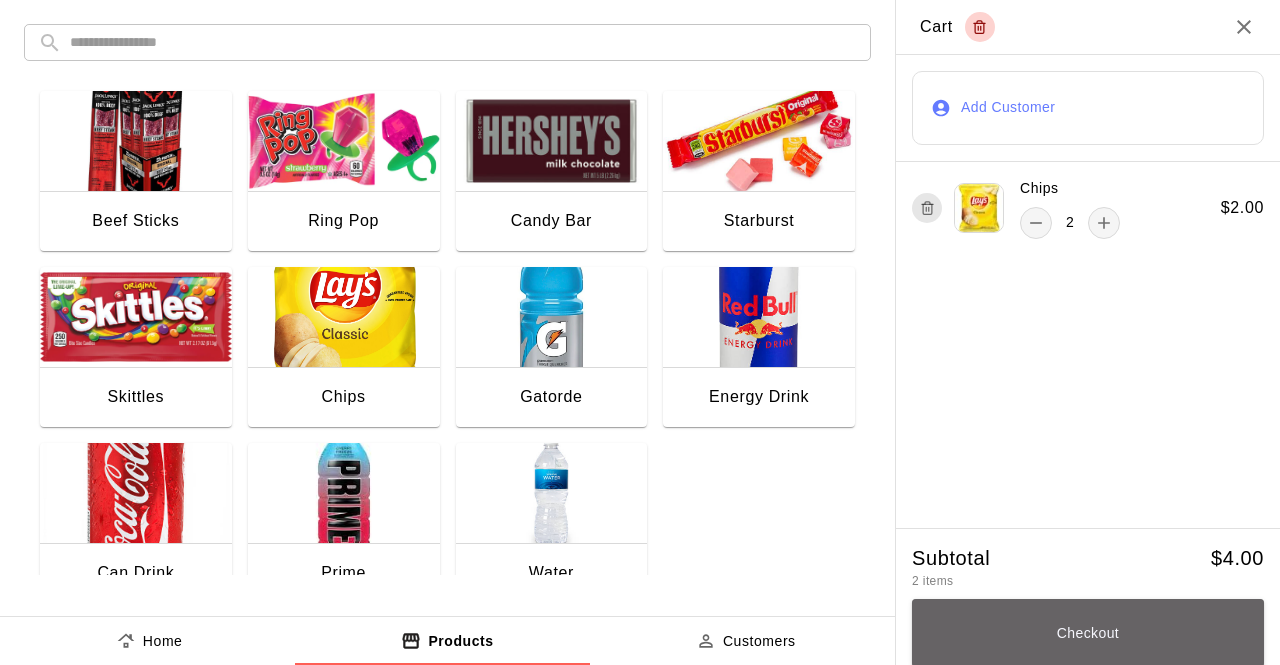 click on "Checkout" at bounding box center [1088, 633] 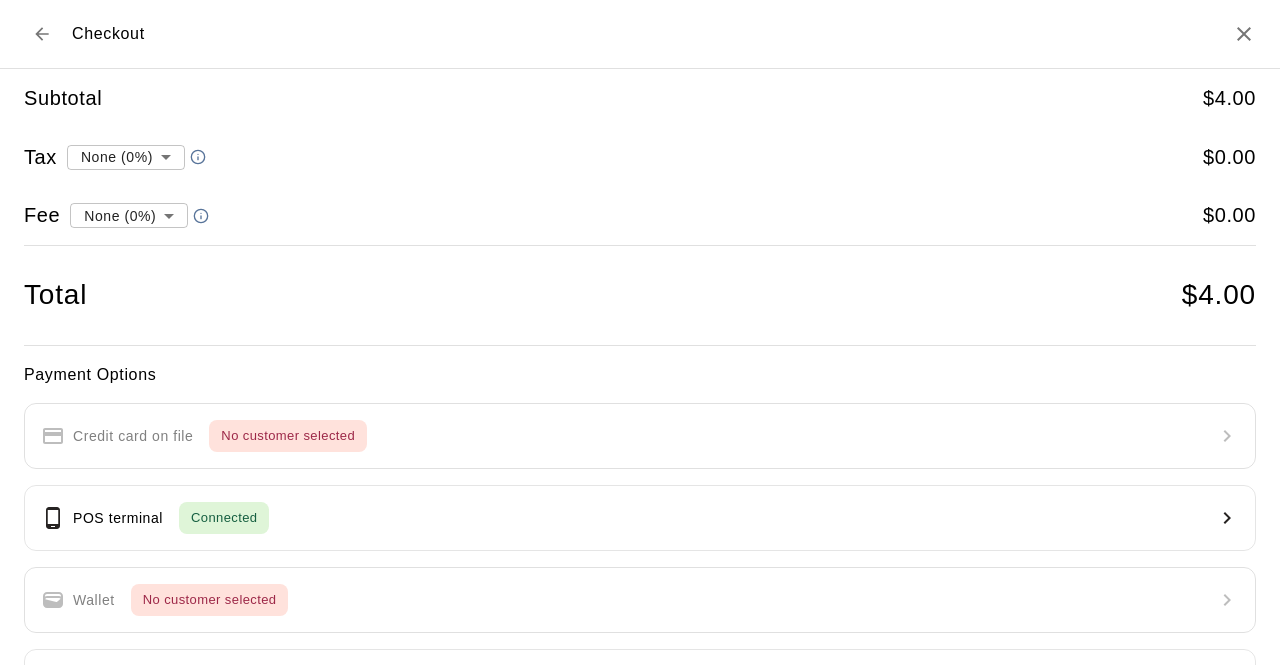 click on "POS terminal Connected" at bounding box center (640, 518) 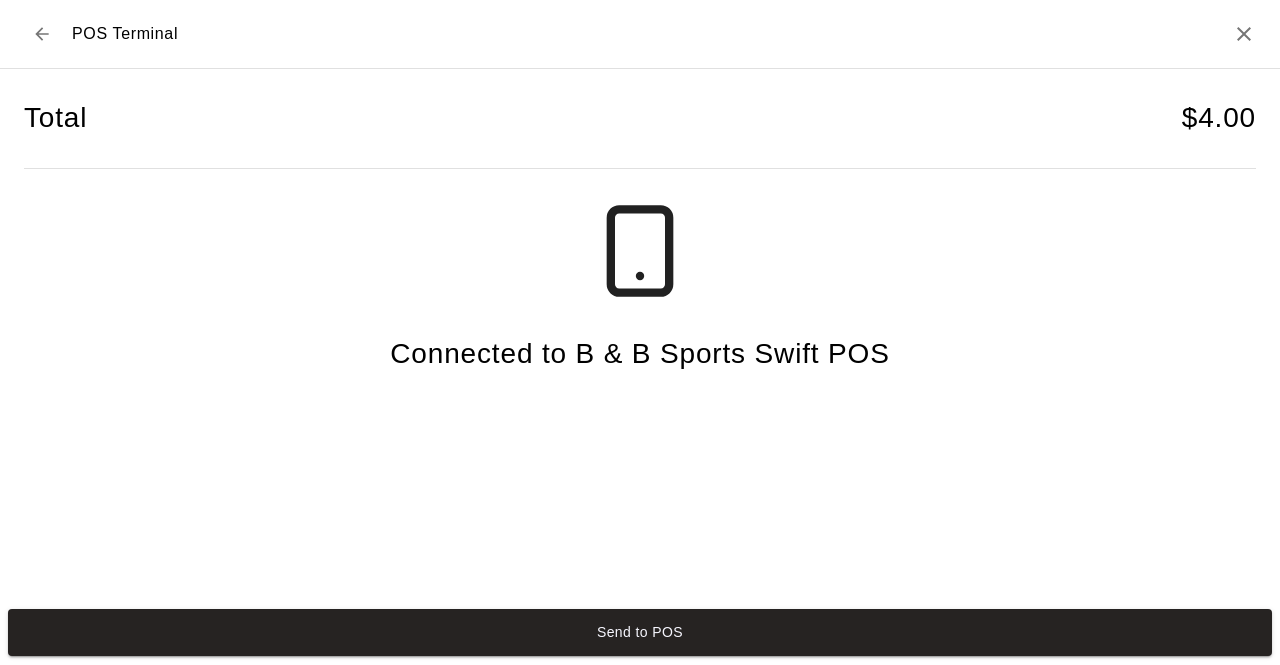 click on "Send to POS" at bounding box center (640, 632) 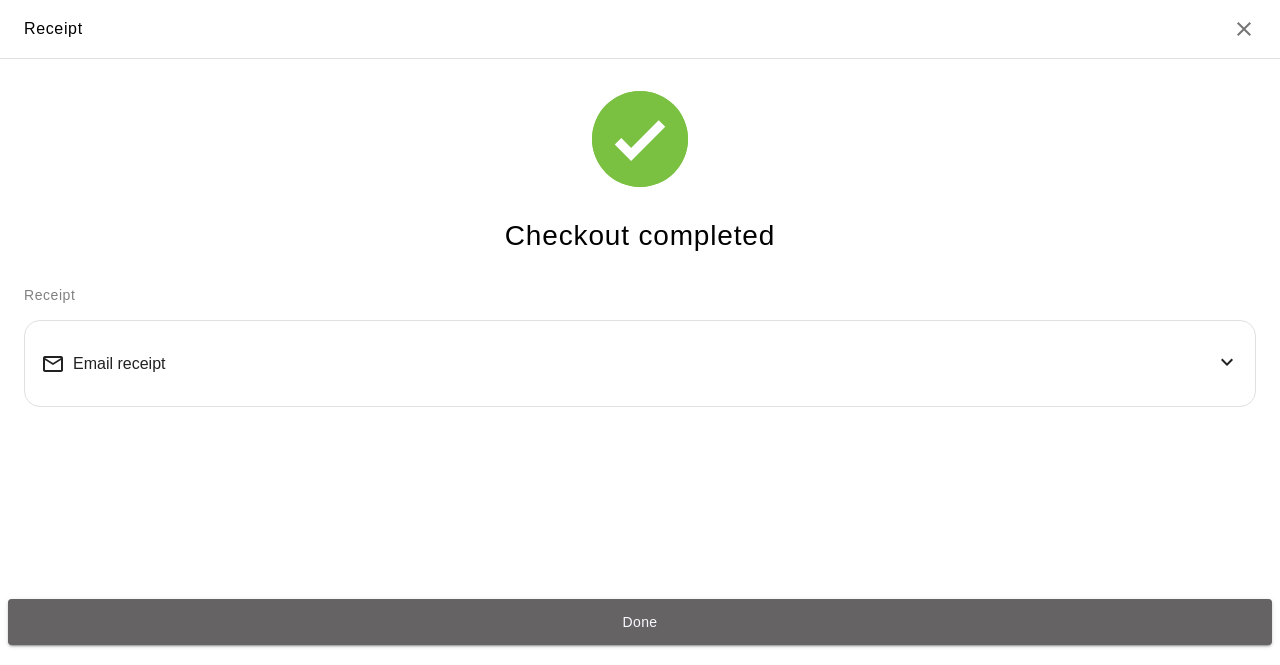 click on "Done" at bounding box center [640, 622] 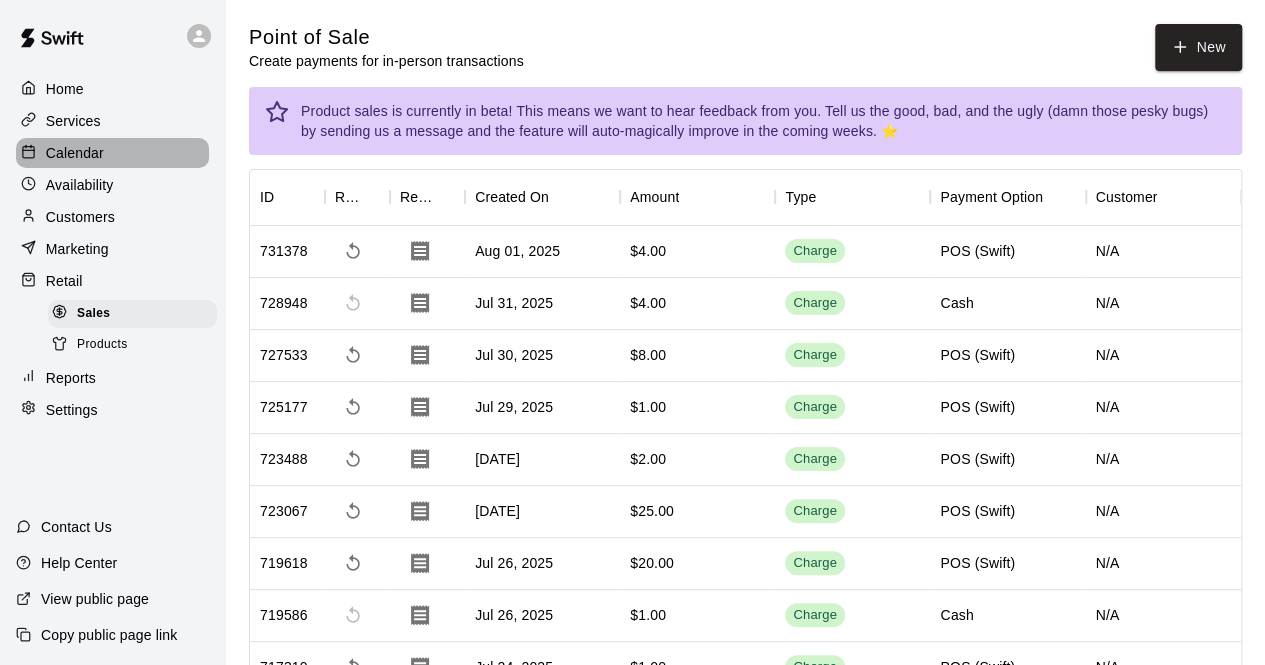 click on "Calendar" at bounding box center (75, 153) 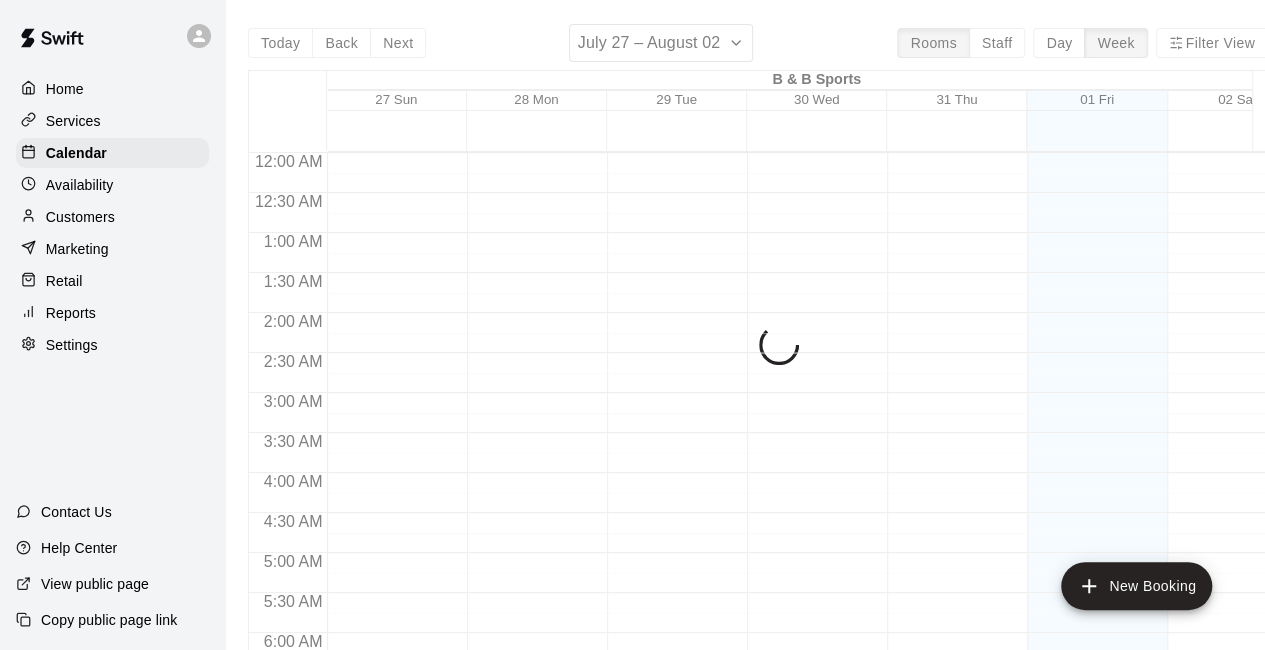 scroll, scrollTop: 1304, scrollLeft: 0, axis: vertical 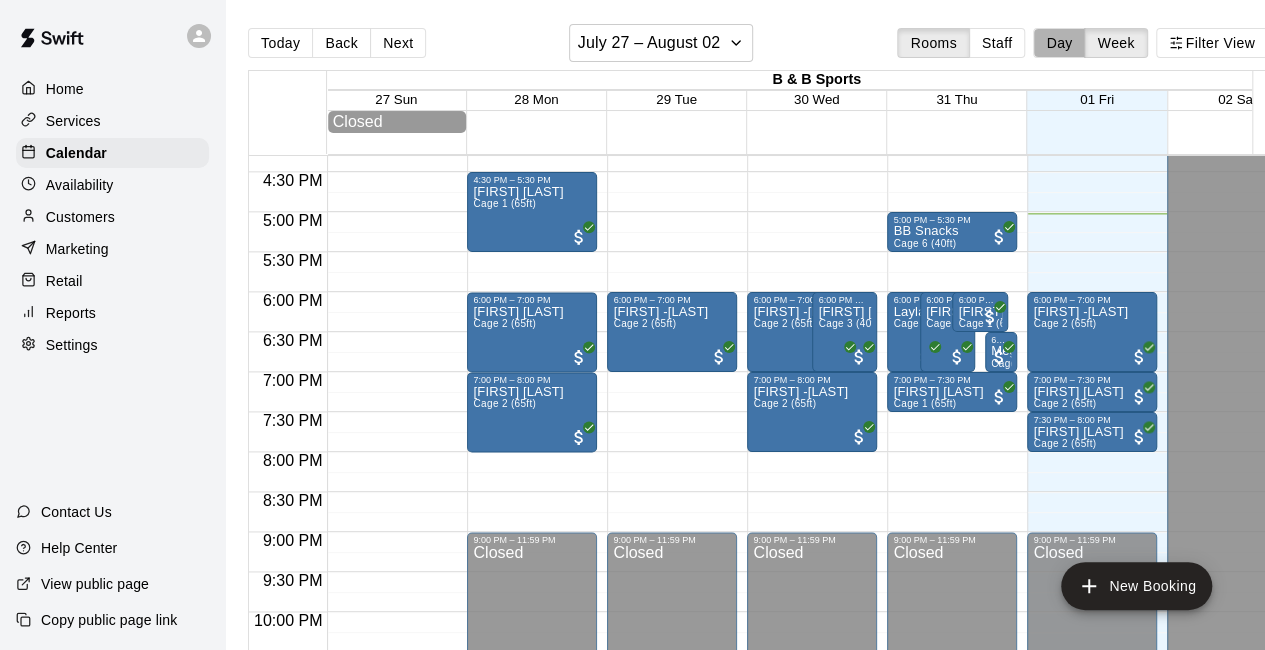click on "Day" at bounding box center [1059, 43] 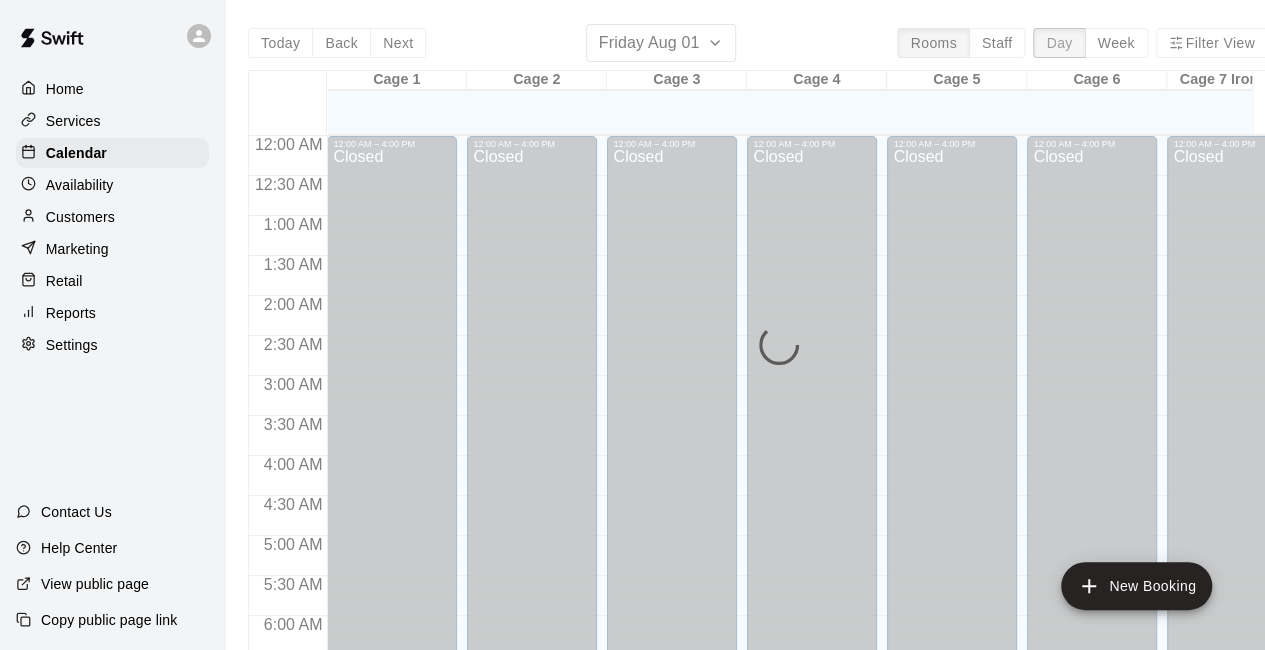 scroll, scrollTop: 1361, scrollLeft: 0, axis: vertical 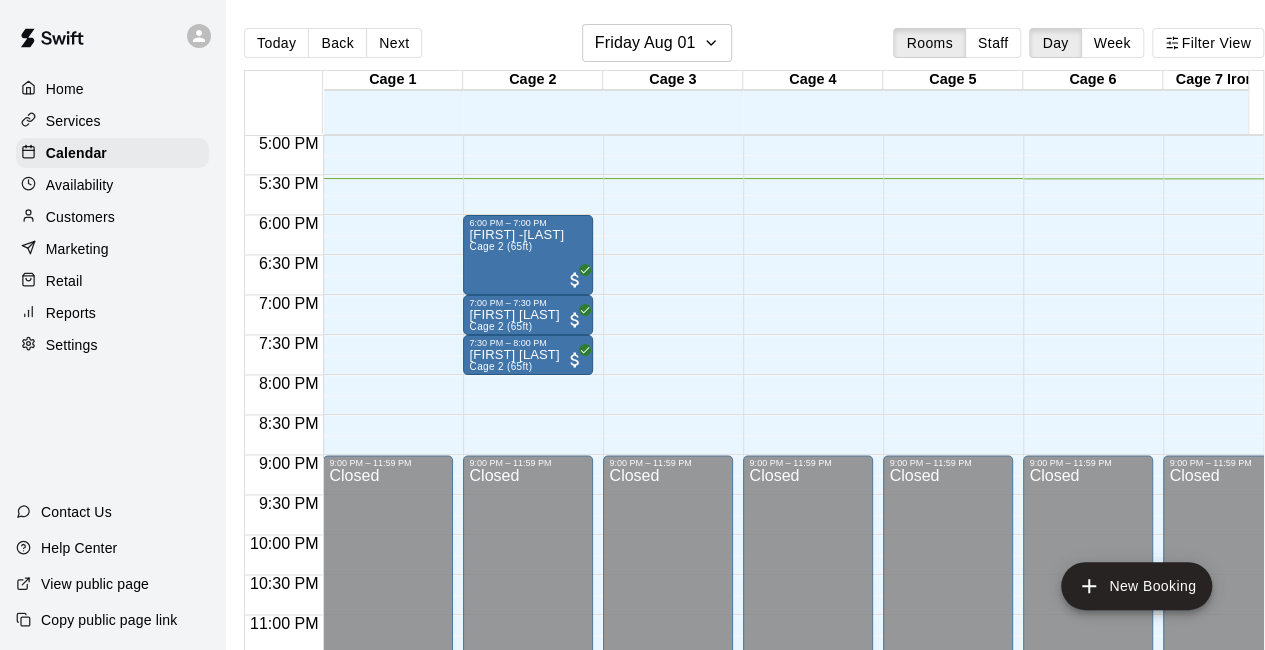 click on "Retail" at bounding box center [112, 281] 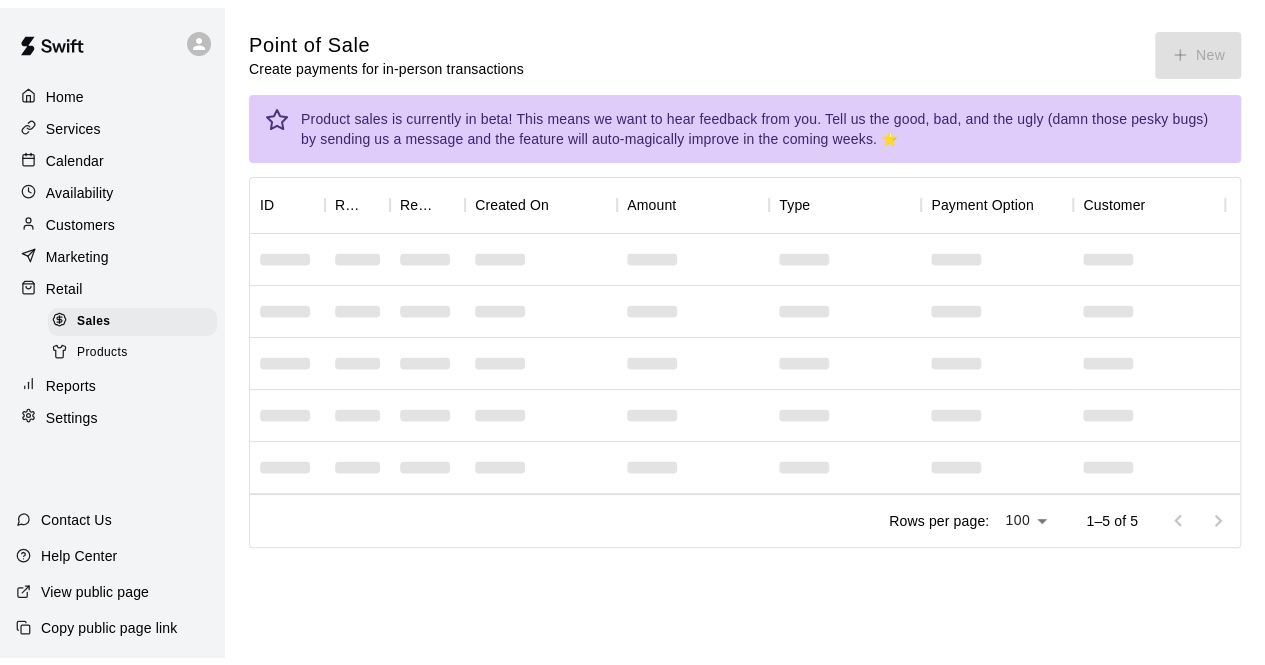 scroll, scrollTop: 0, scrollLeft: 0, axis: both 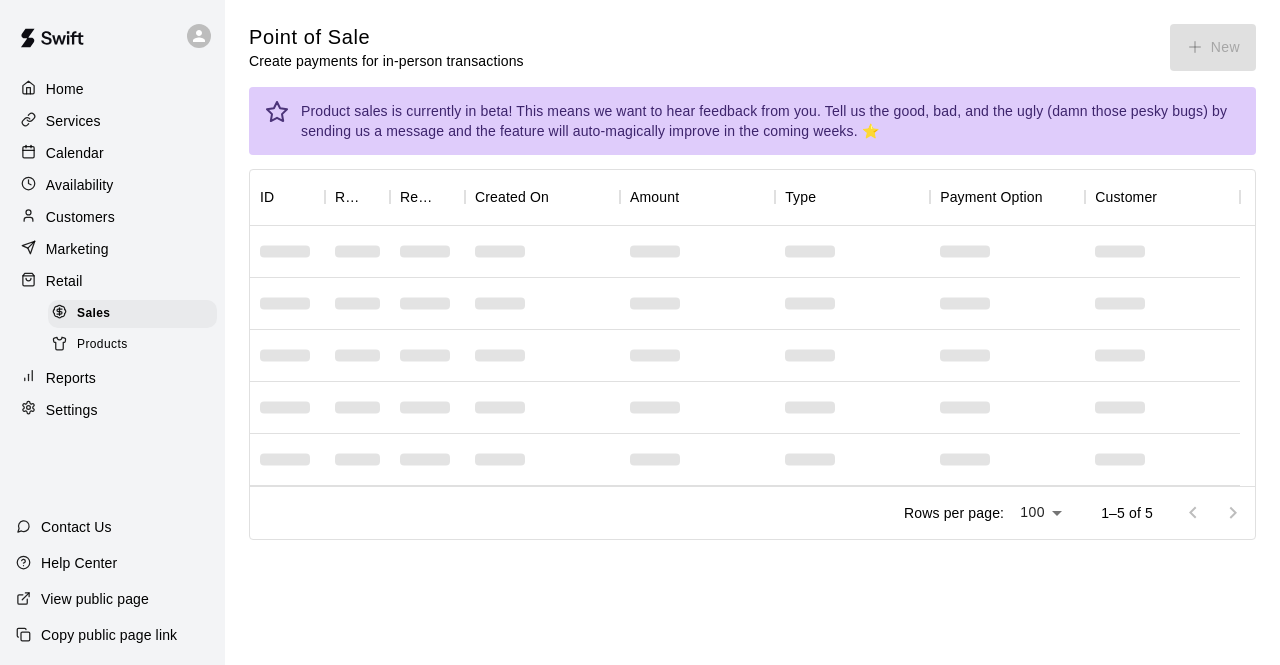 click on "Sales" at bounding box center [132, 314] 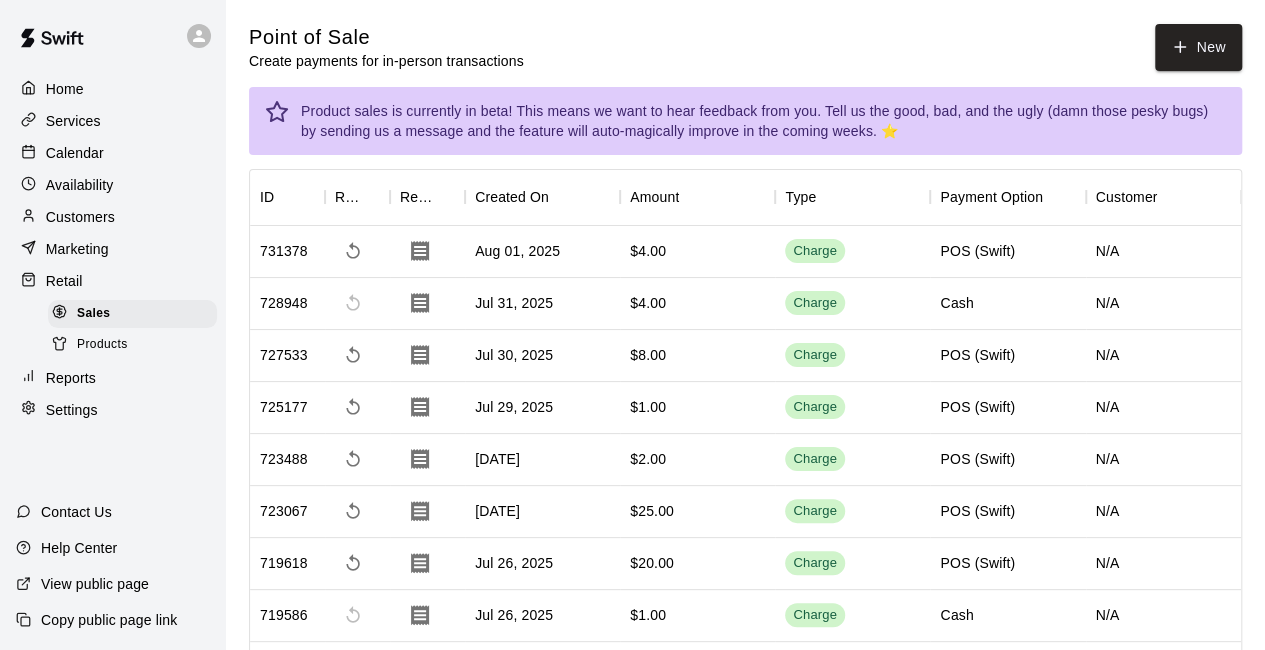 click 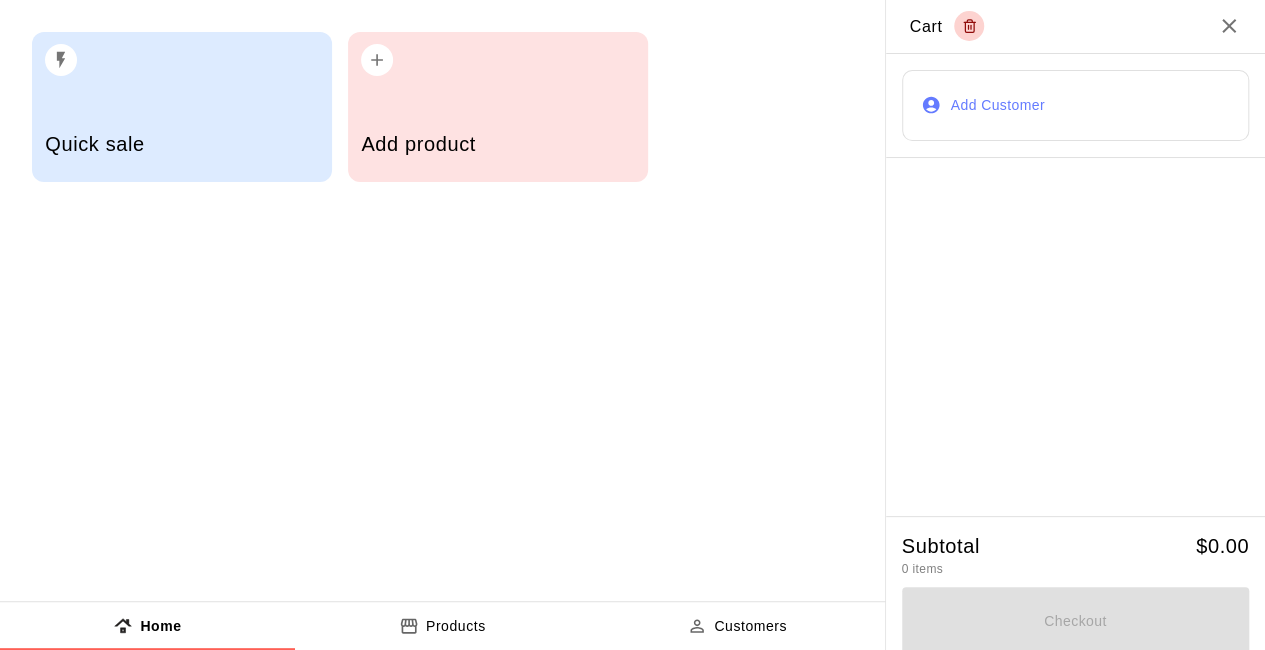 click on "Quick Sale AMOUNT $ ​ Checkout" at bounding box center [632, 325] 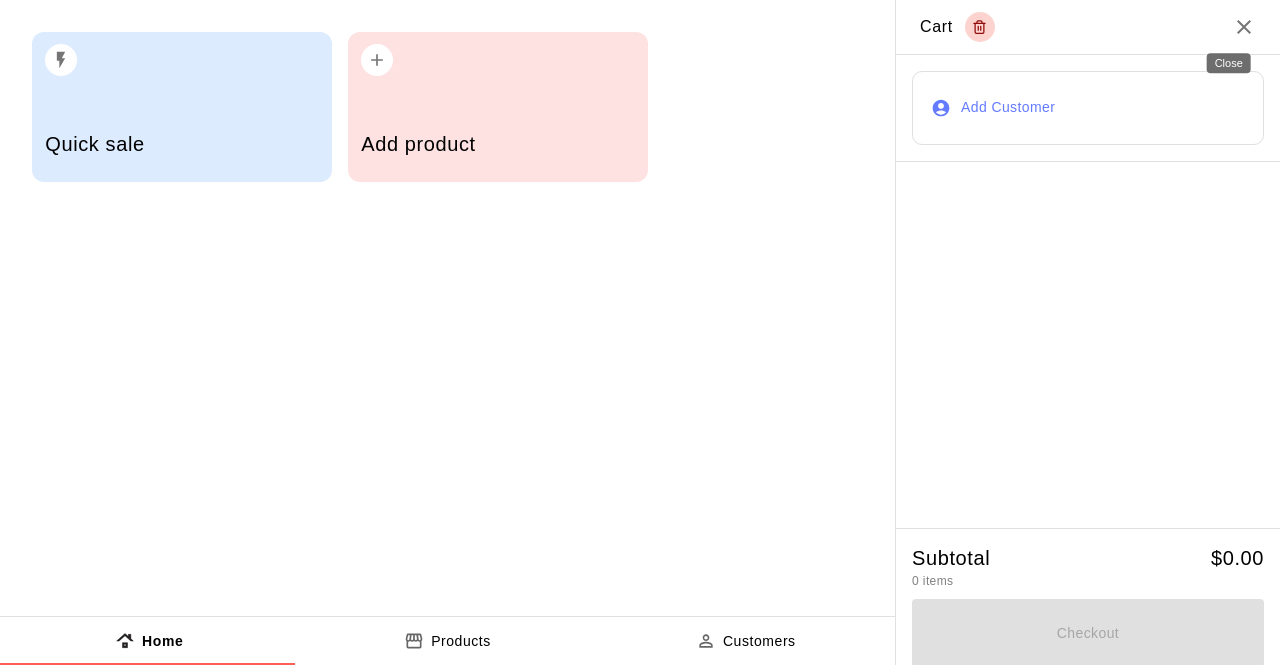 click 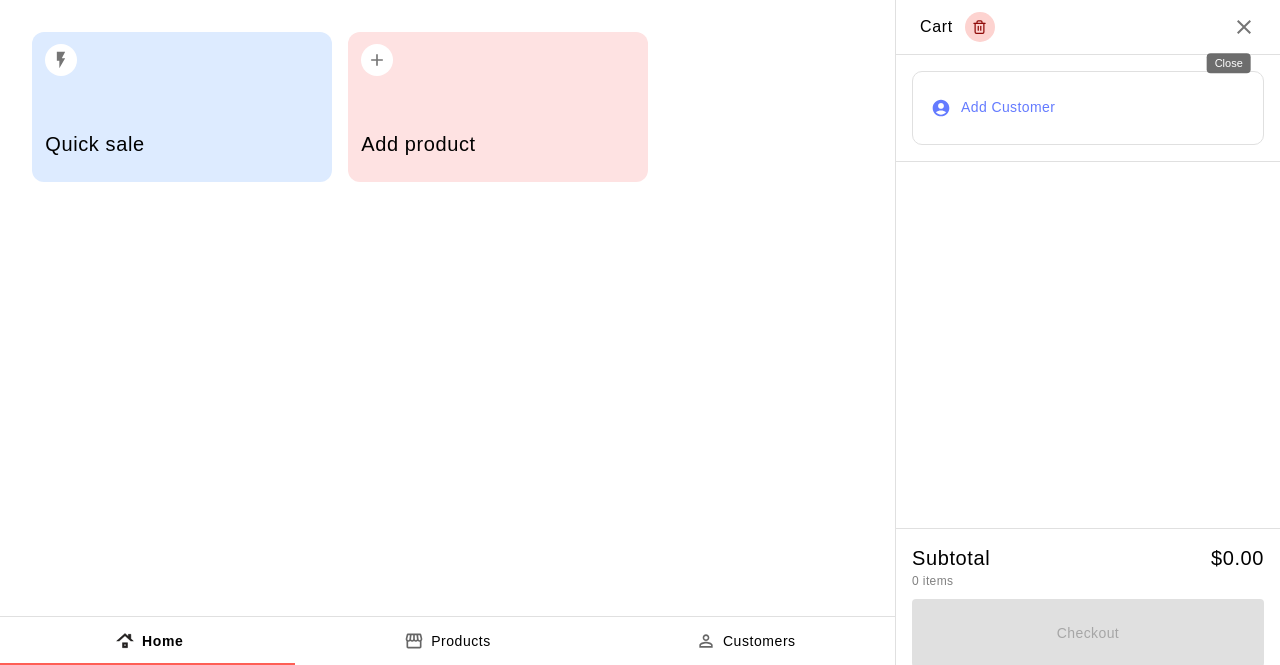 click 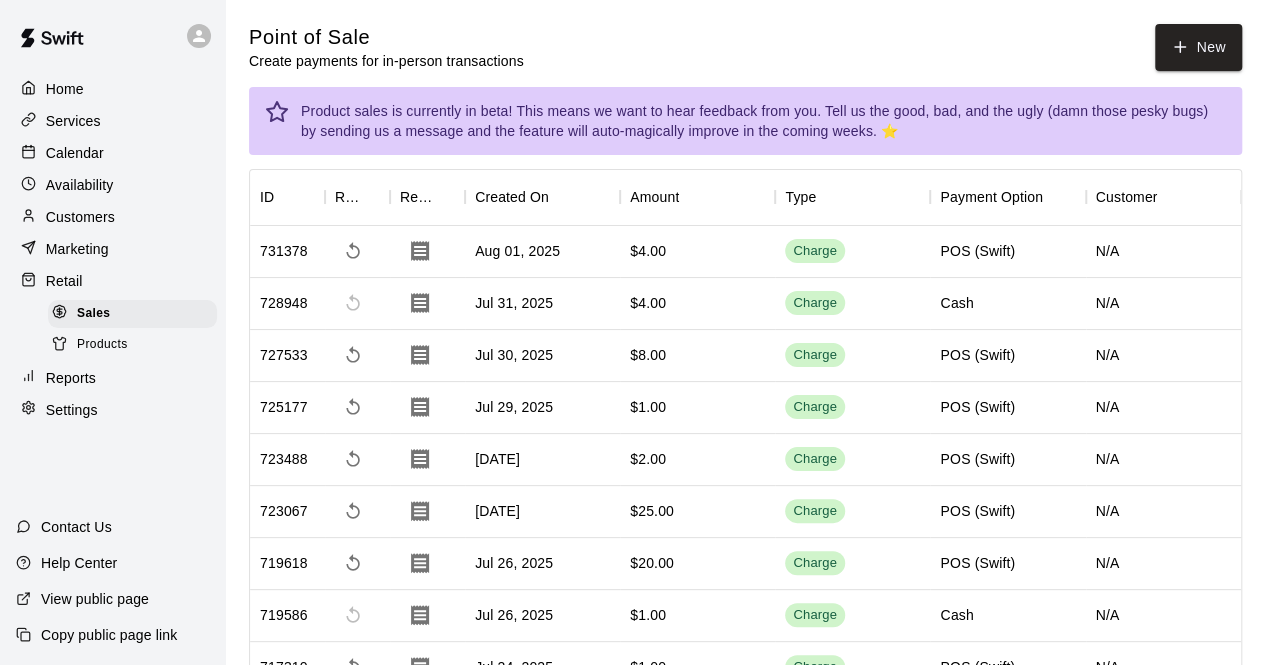 drag, startPoint x: 976, startPoint y: 243, endPoint x: 366, endPoint y: 157, distance: 616.0325 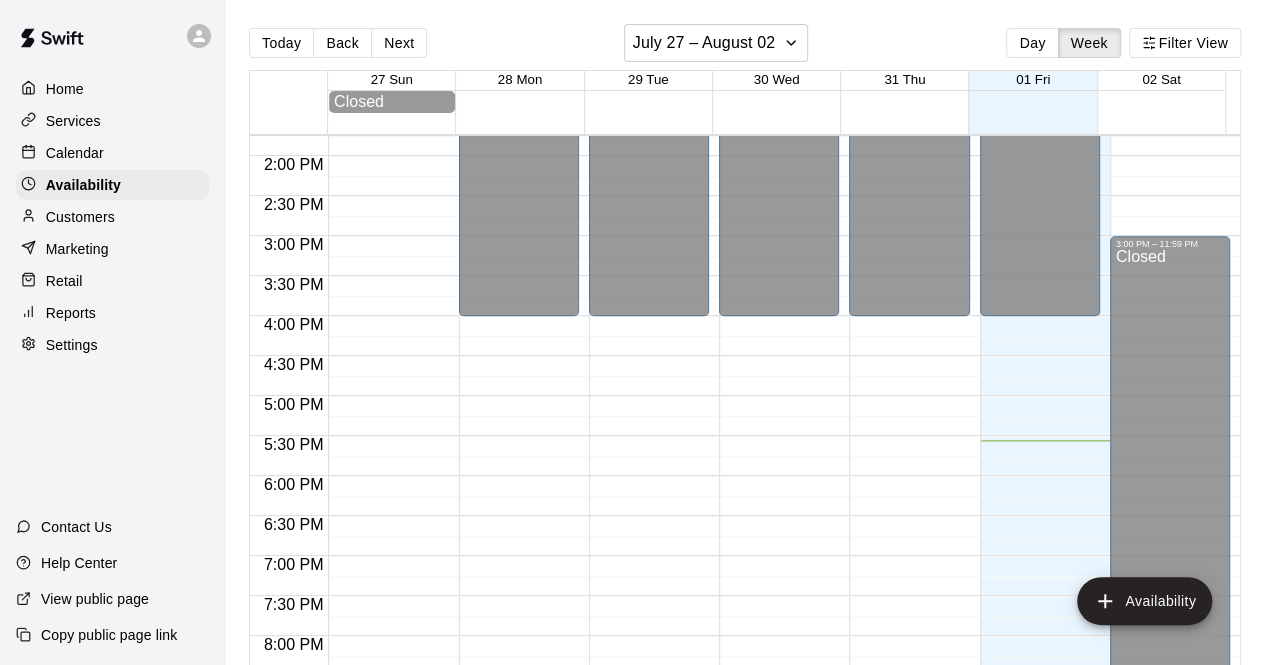 scroll, scrollTop: 1158, scrollLeft: 0, axis: vertical 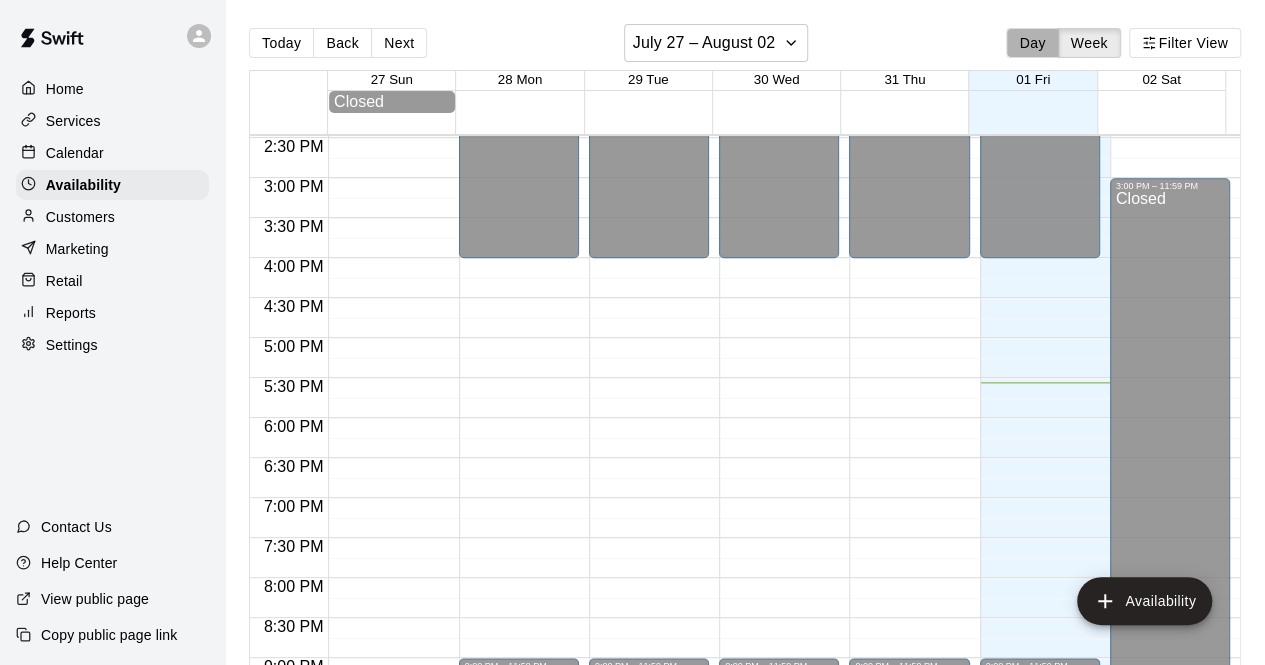 click on "Day" at bounding box center (1032, 43) 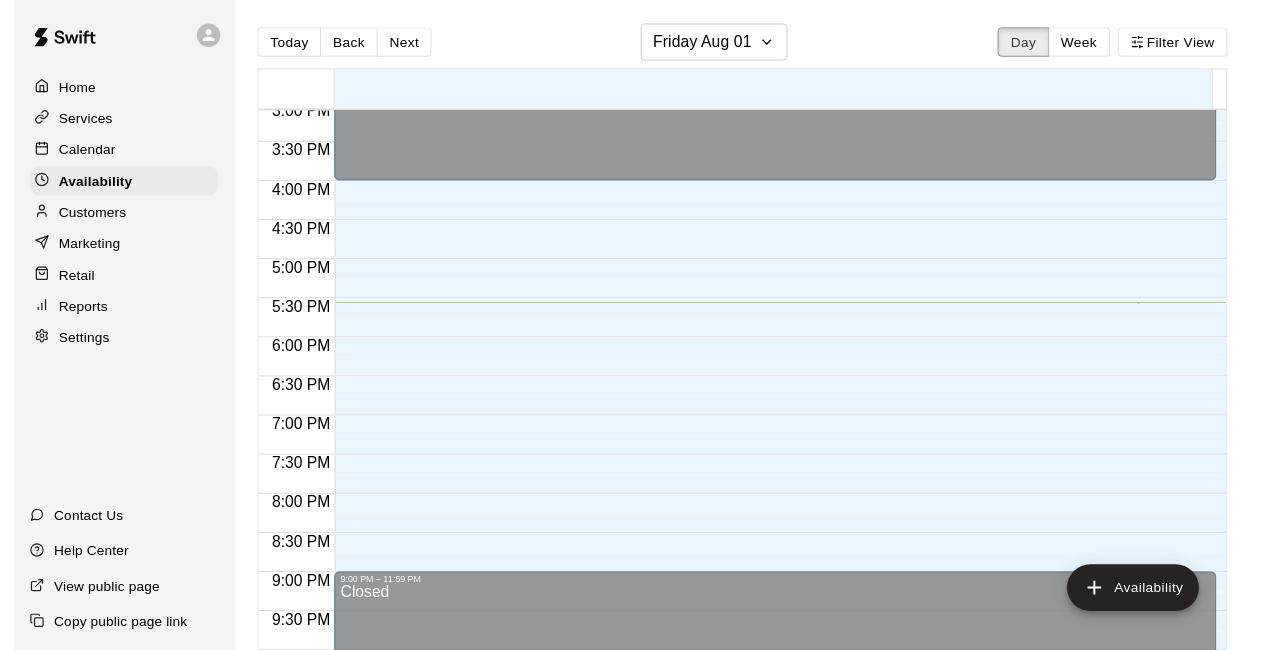 scroll, scrollTop: 1210, scrollLeft: 0, axis: vertical 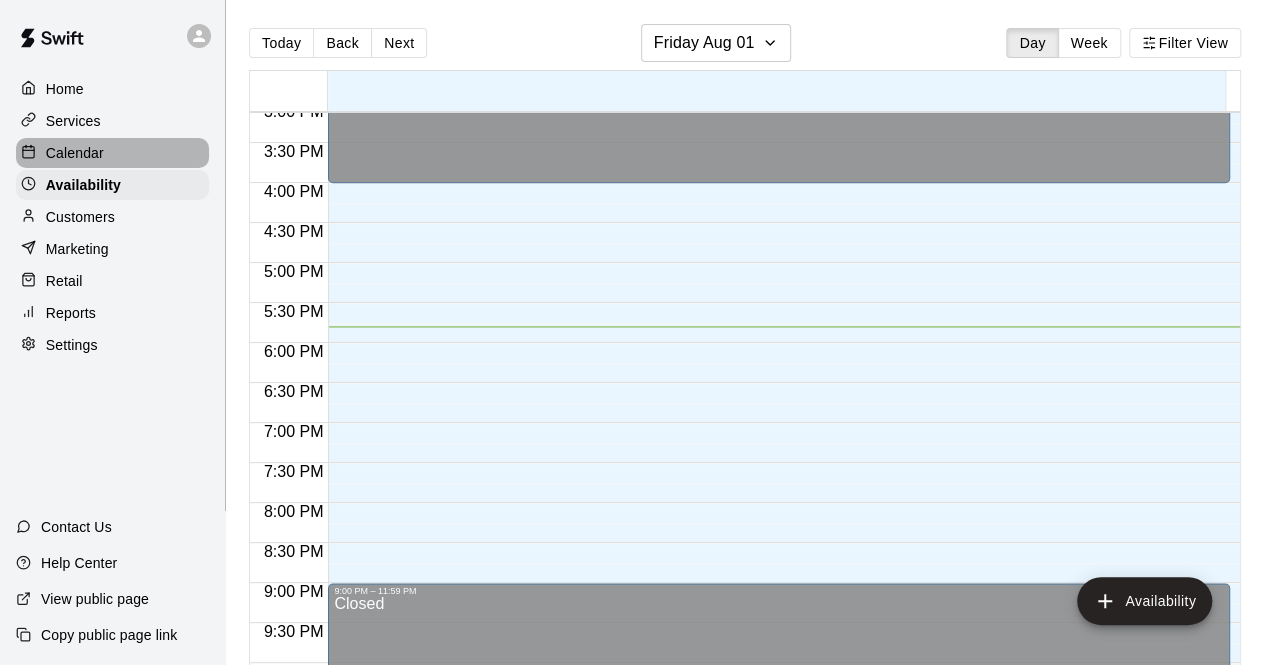 click on "Calendar" at bounding box center (75, 153) 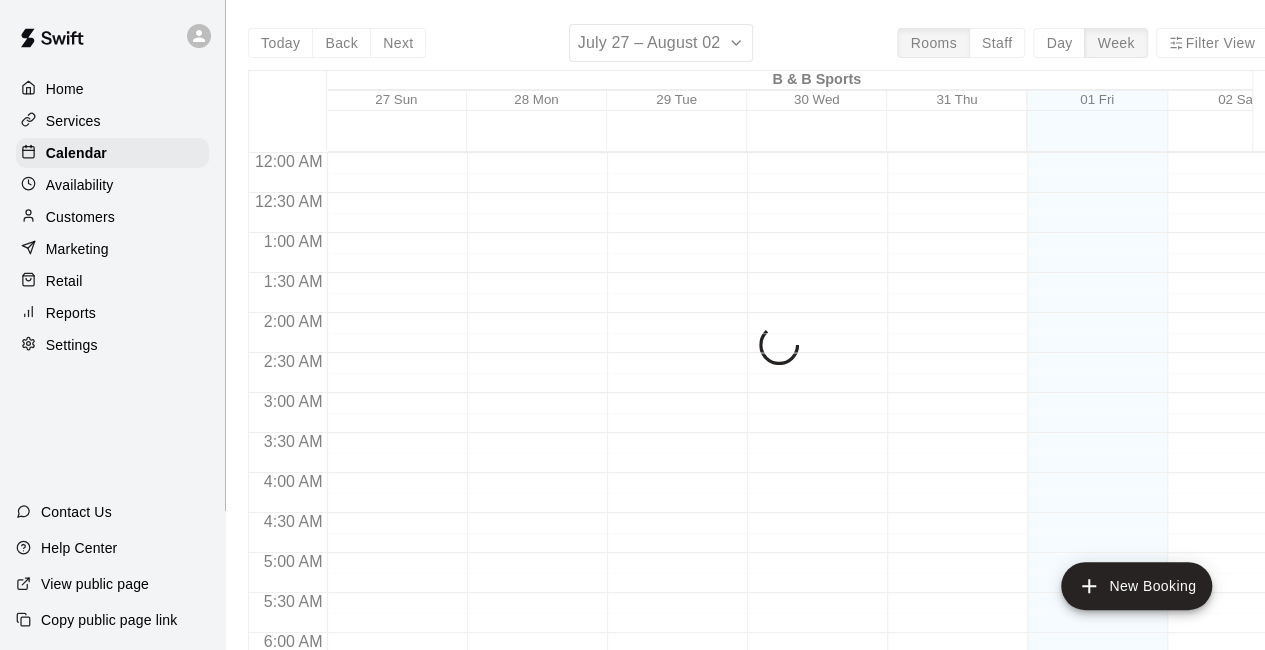 scroll, scrollTop: 1304, scrollLeft: 0, axis: vertical 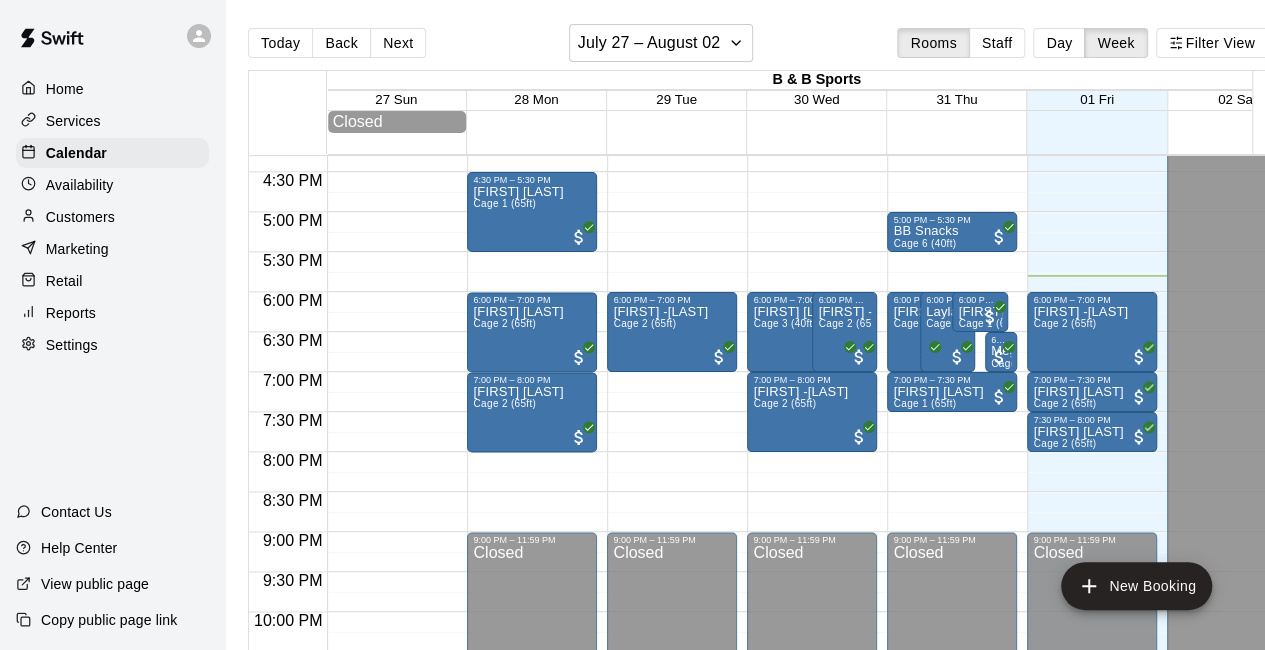 click on "Day" at bounding box center (1059, 43) 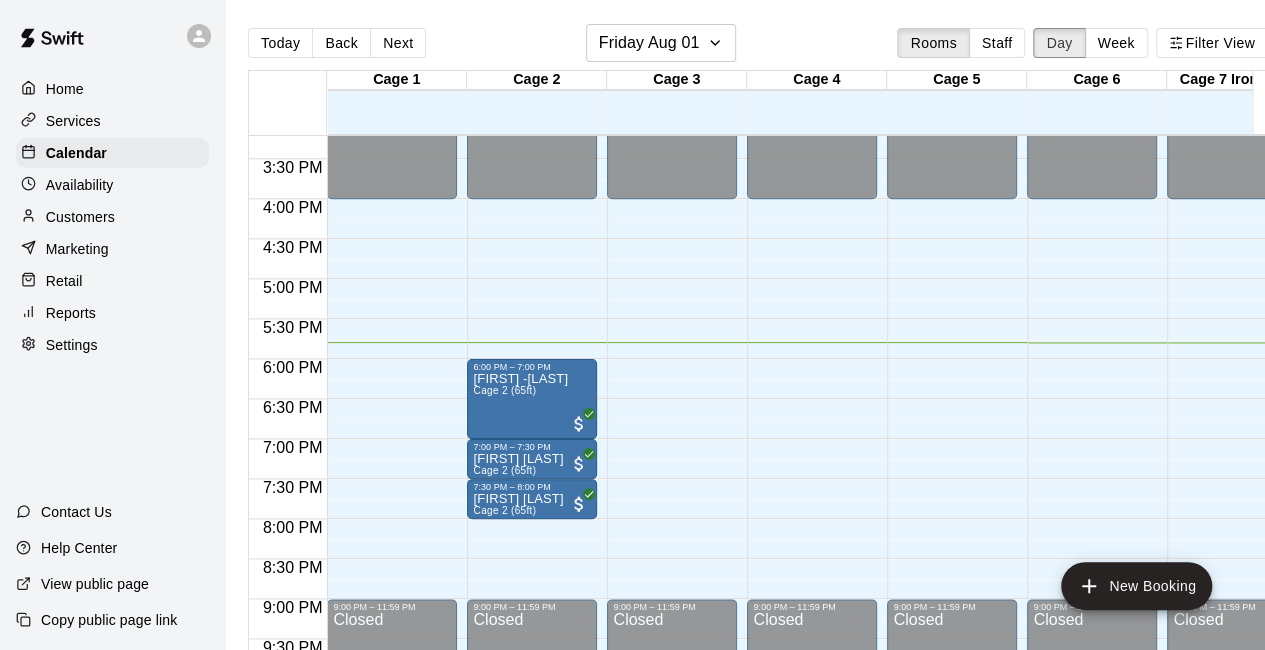 scroll, scrollTop: 1219, scrollLeft: 0, axis: vertical 